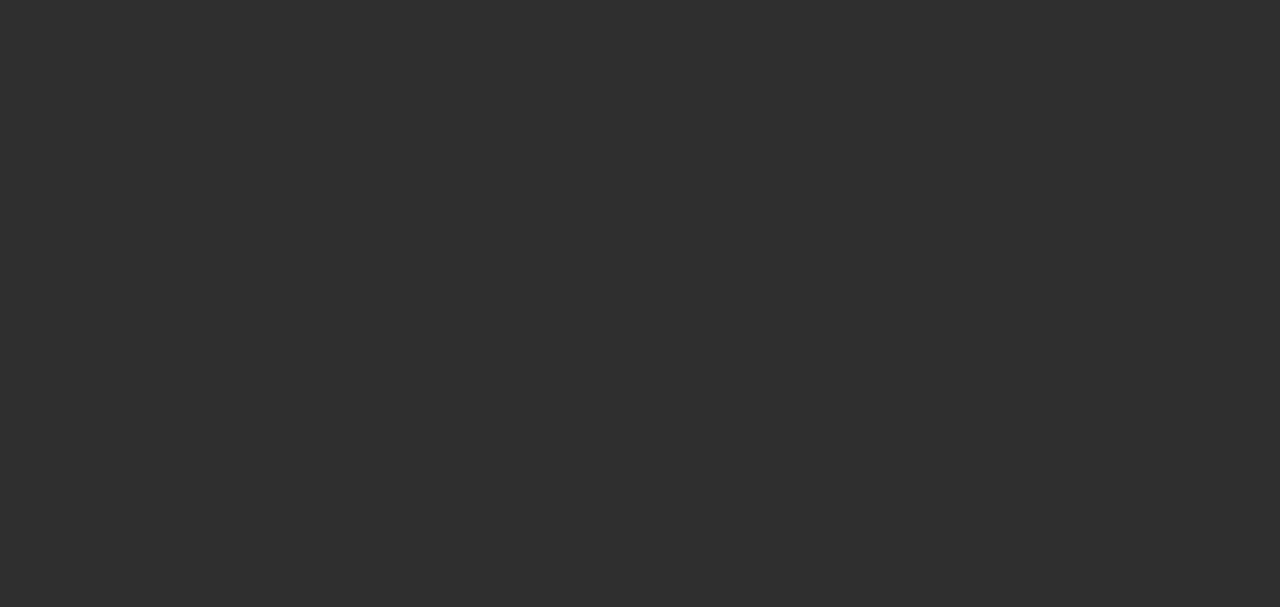 scroll, scrollTop: 0, scrollLeft: 0, axis: both 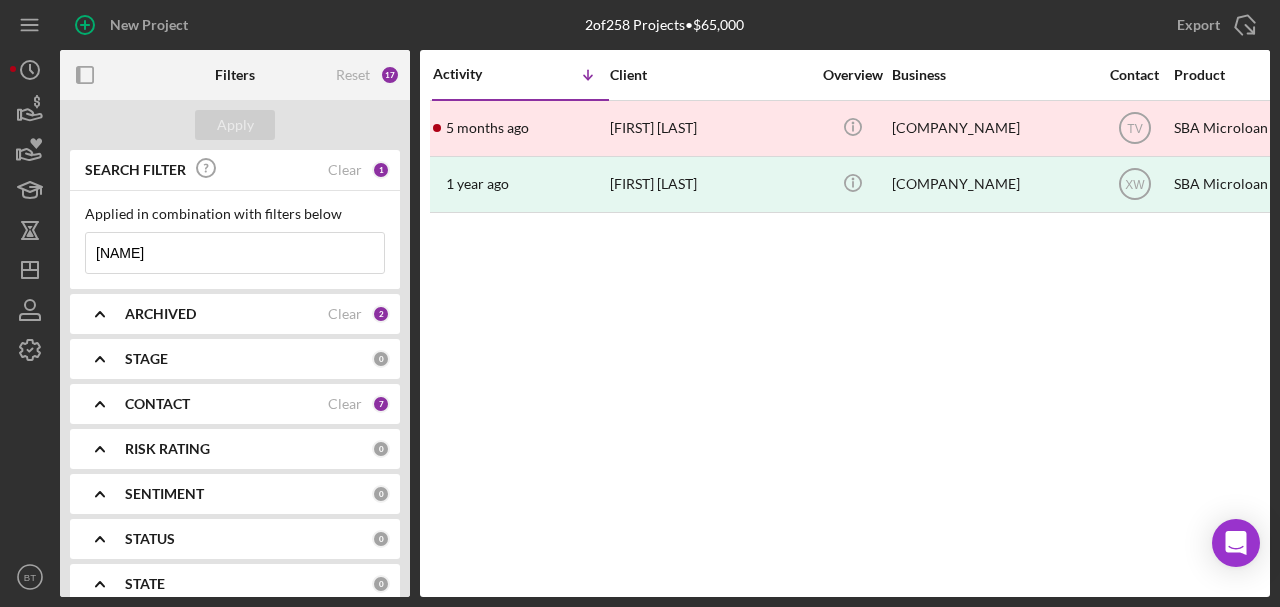 click on "wanda" at bounding box center [235, 253] 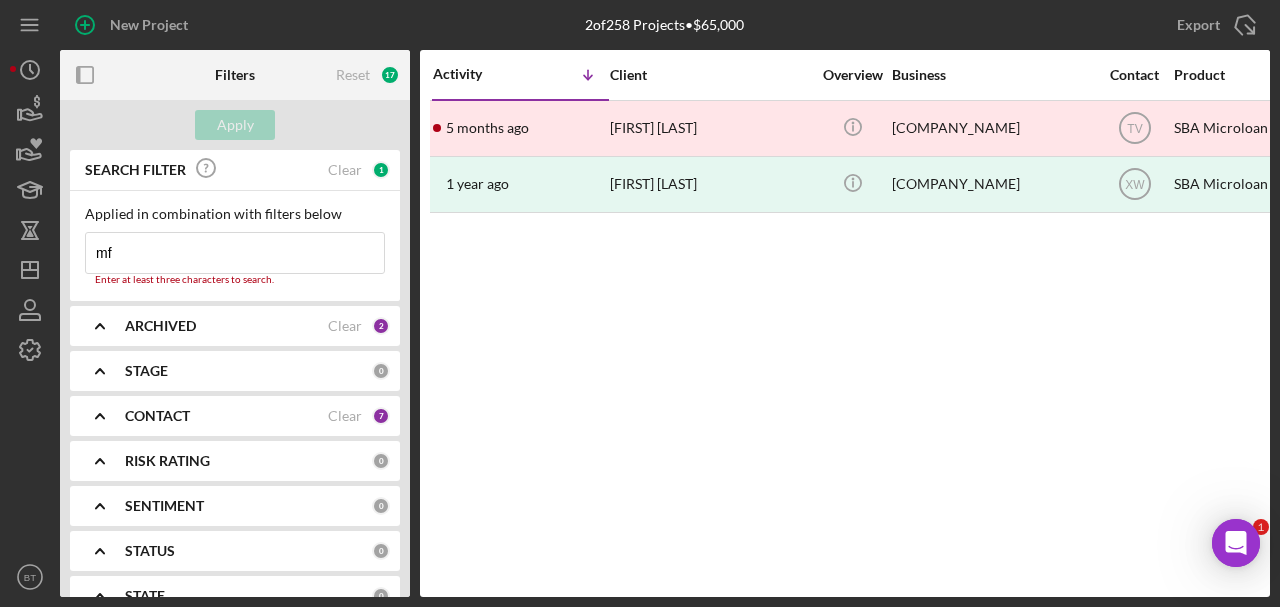scroll, scrollTop: 0, scrollLeft: 0, axis: both 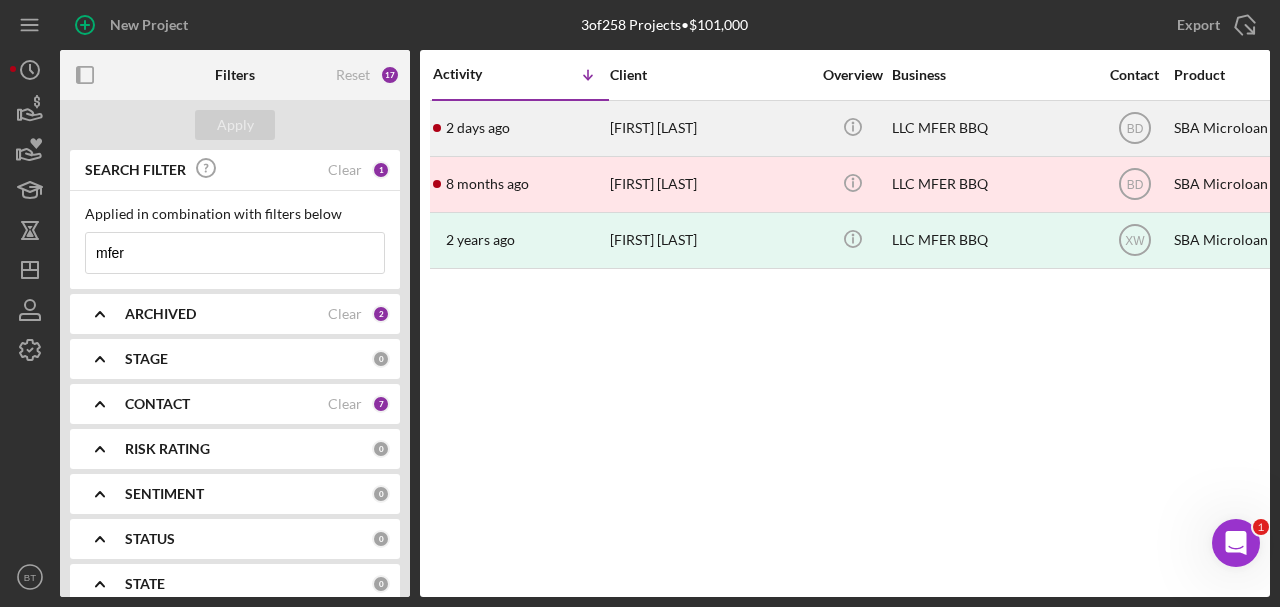 type on "mfer" 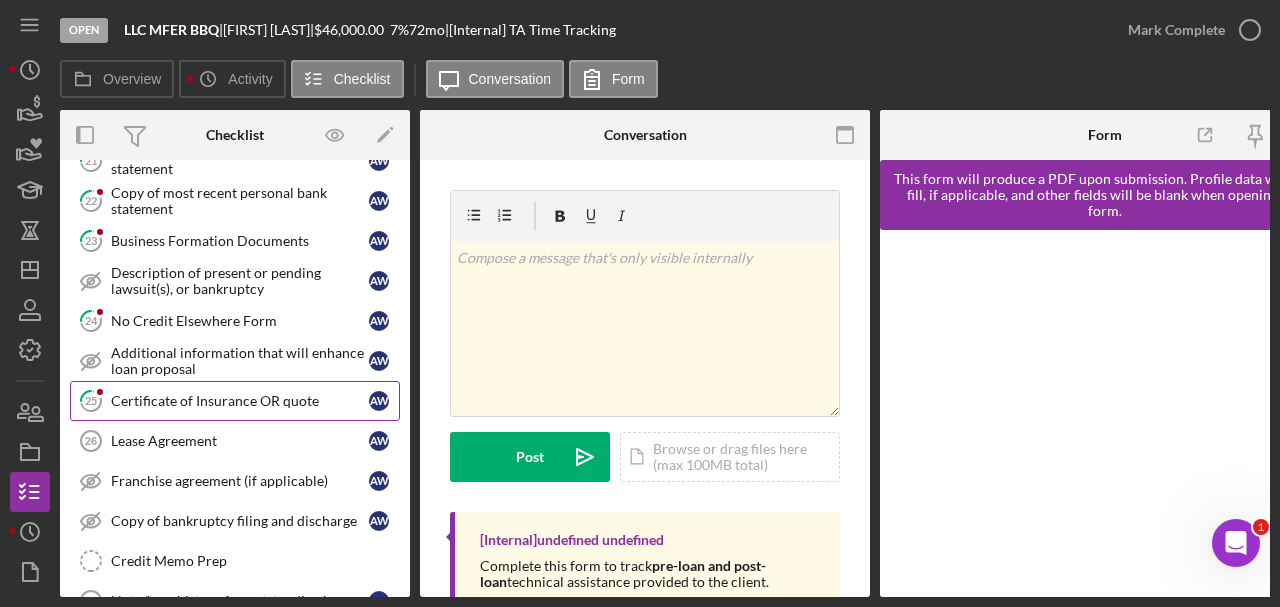 scroll, scrollTop: 982, scrollLeft: 0, axis: vertical 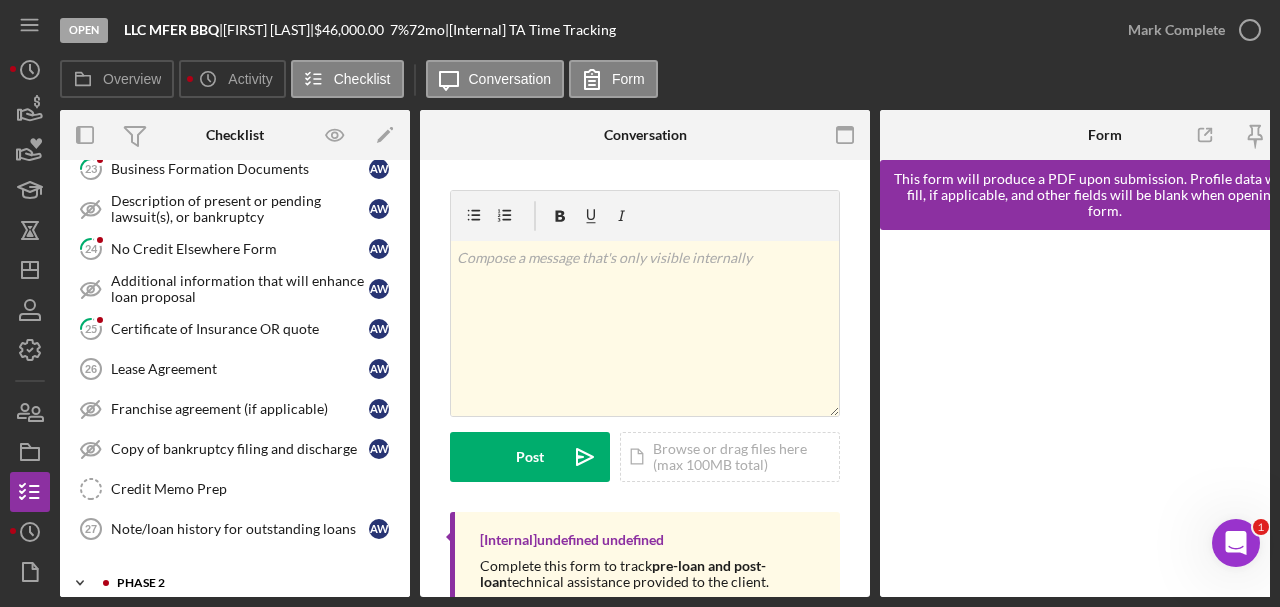 click on "Phase 2" at bounding box center [251, 583] 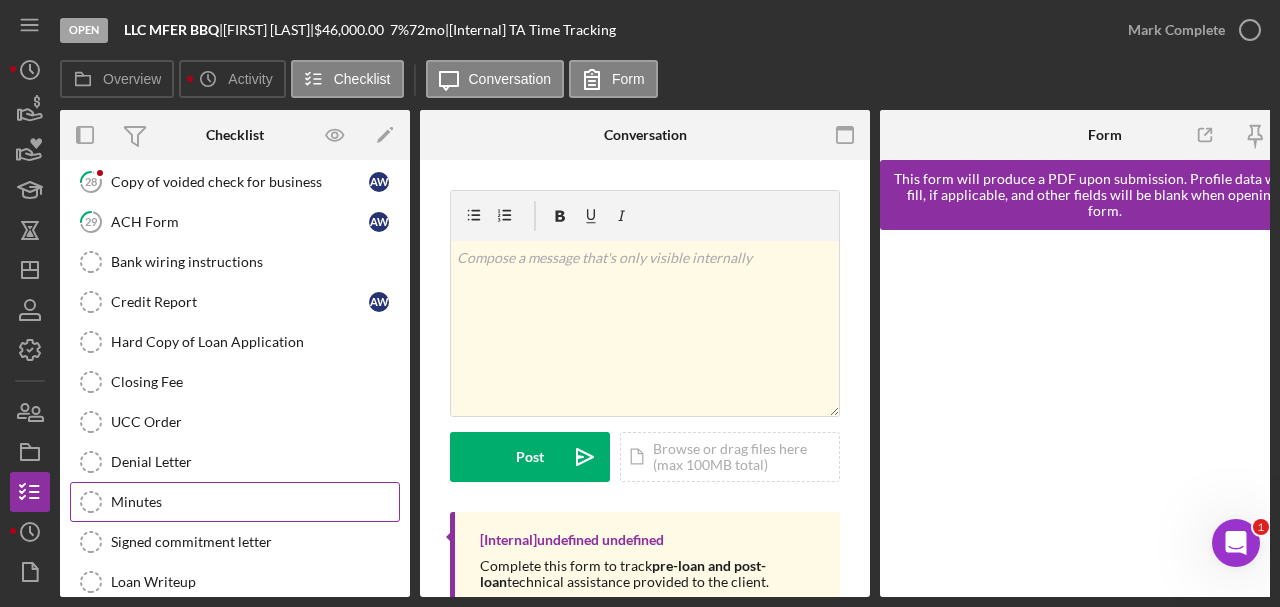 click on "Minutes Minutes" at bounding box center (235, 502) 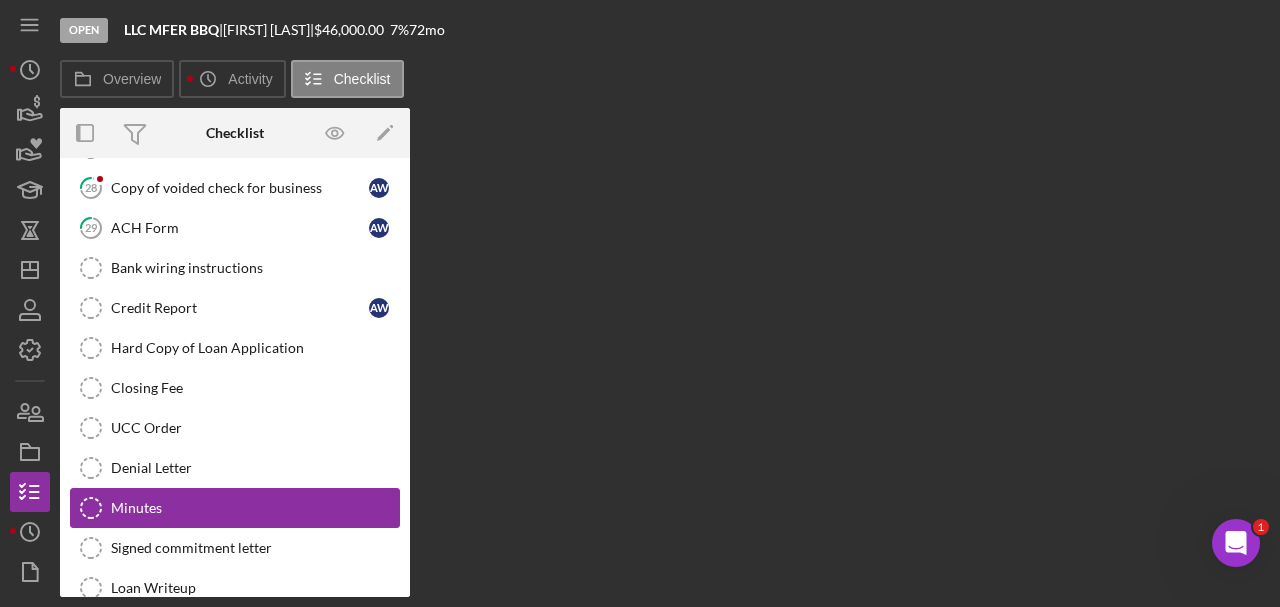 scroll, scrollTop: 1459, scrollLeft: 0, axis: vertical 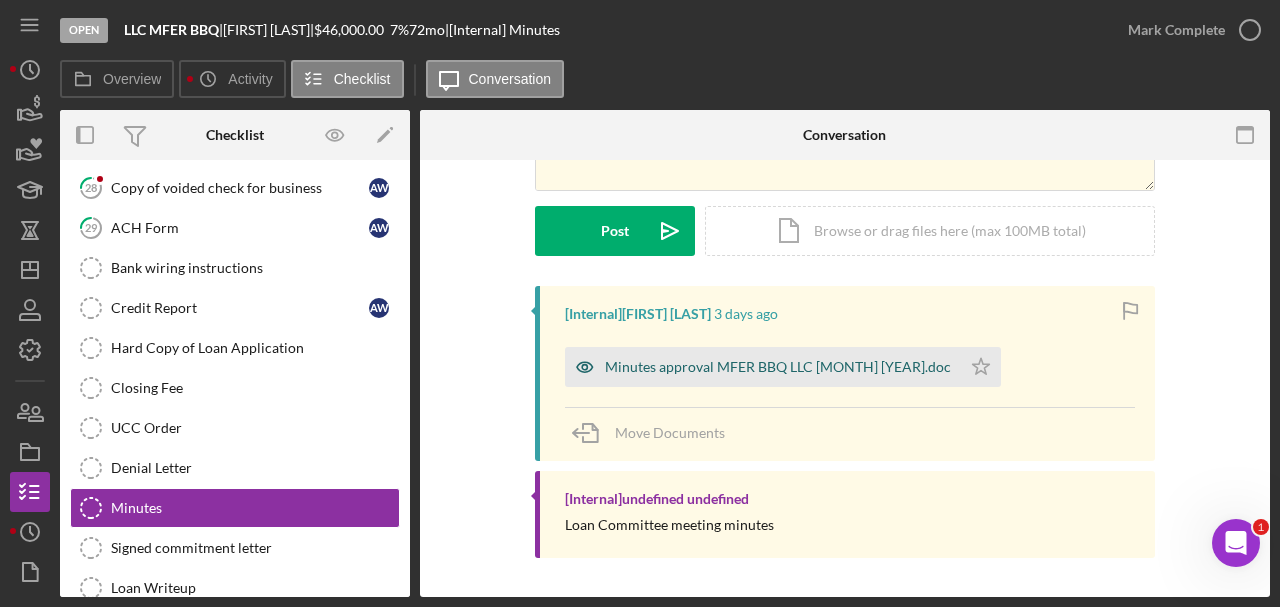 click on "Minutes approval  MFER BBQ LLC Aug 2025.doc" at bounding box center (778, 367) 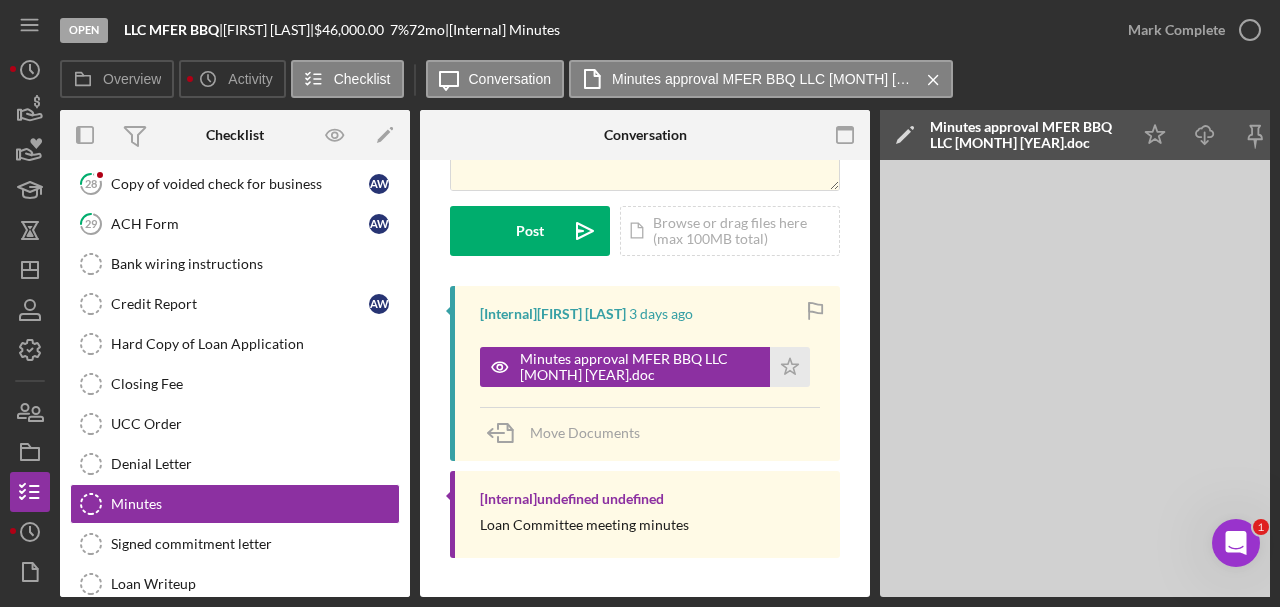 scroll, scrollTop: 1465, scrollLeft: 0, axis: vertical 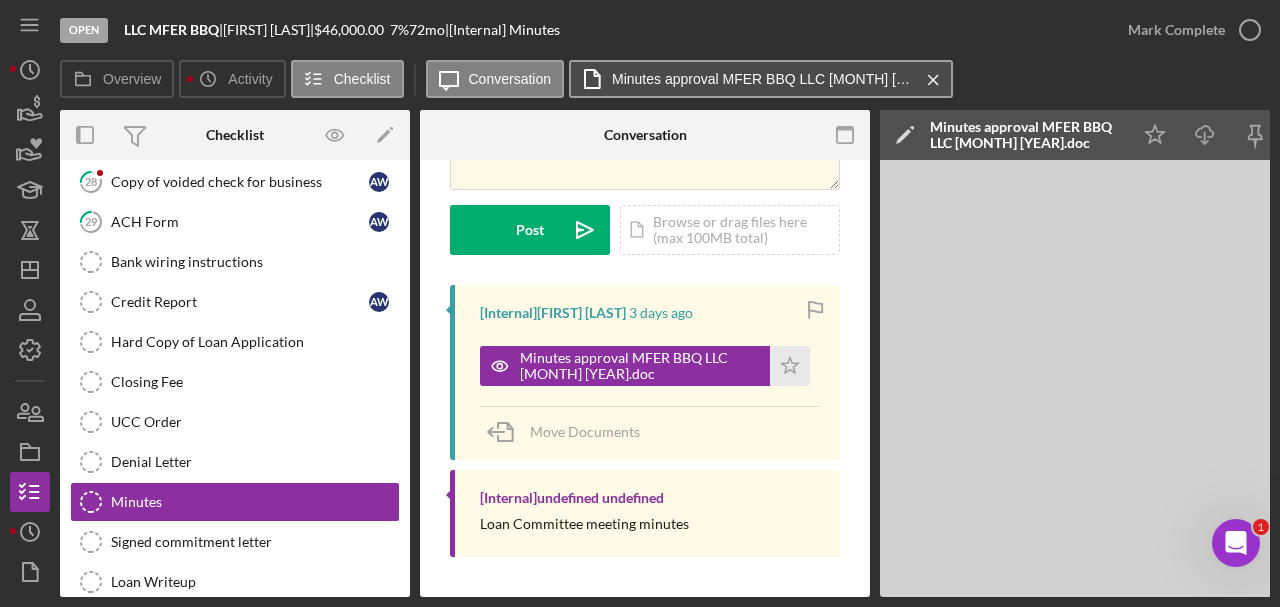 click on "Minutes approval  MFER BBQ LLC Aug 2025.doc" at bounding box center (762, 79) 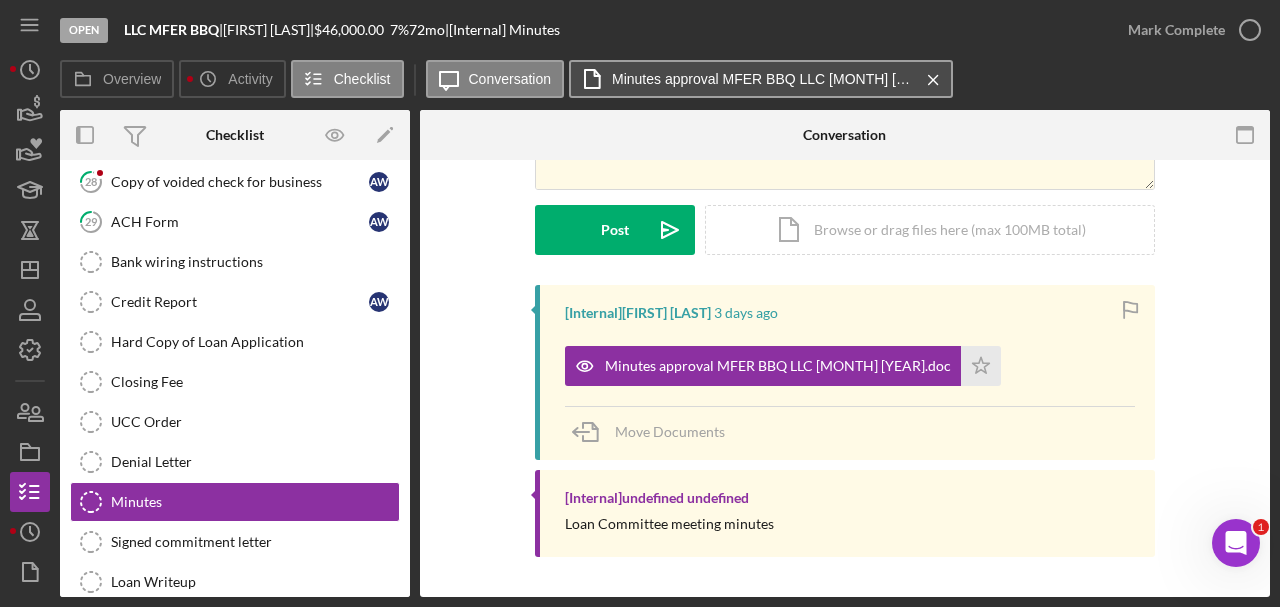 scroll, scrollTop: 226, scrollLeft: 0, axis: vertical 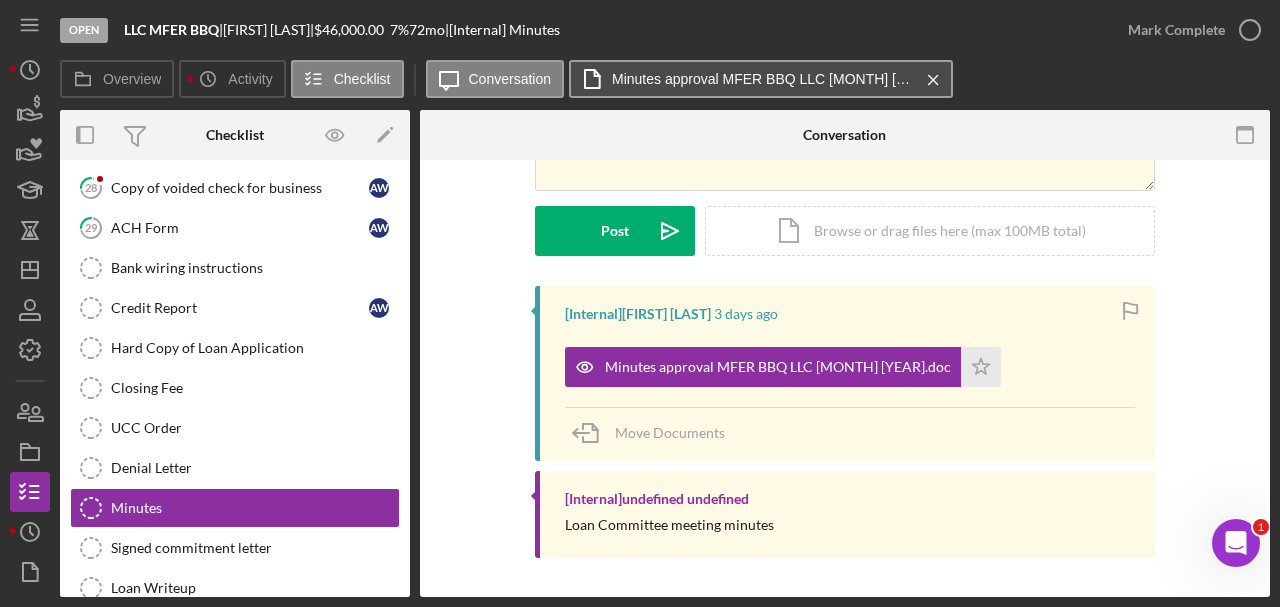 click on "Minutes approval  MFER BBQ LLC Aug 2025.doc Icon/Menu Close" at bounding box center (761, 79) 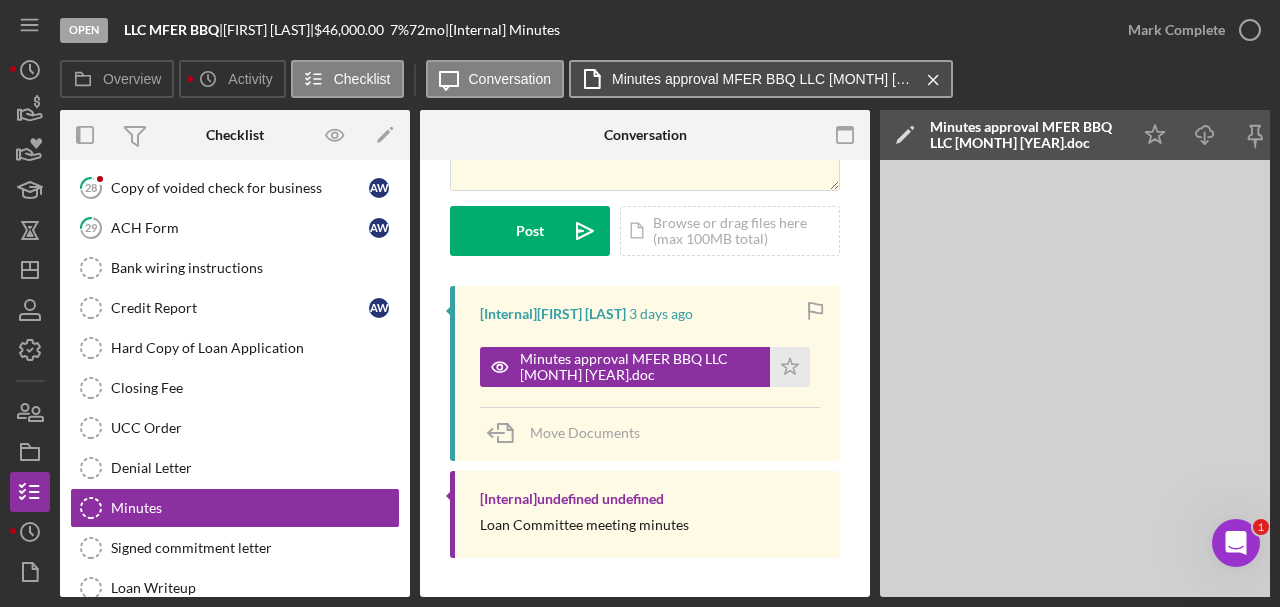 scroll, scrollTop: 232, scrollLeft: 0, axis: vertical 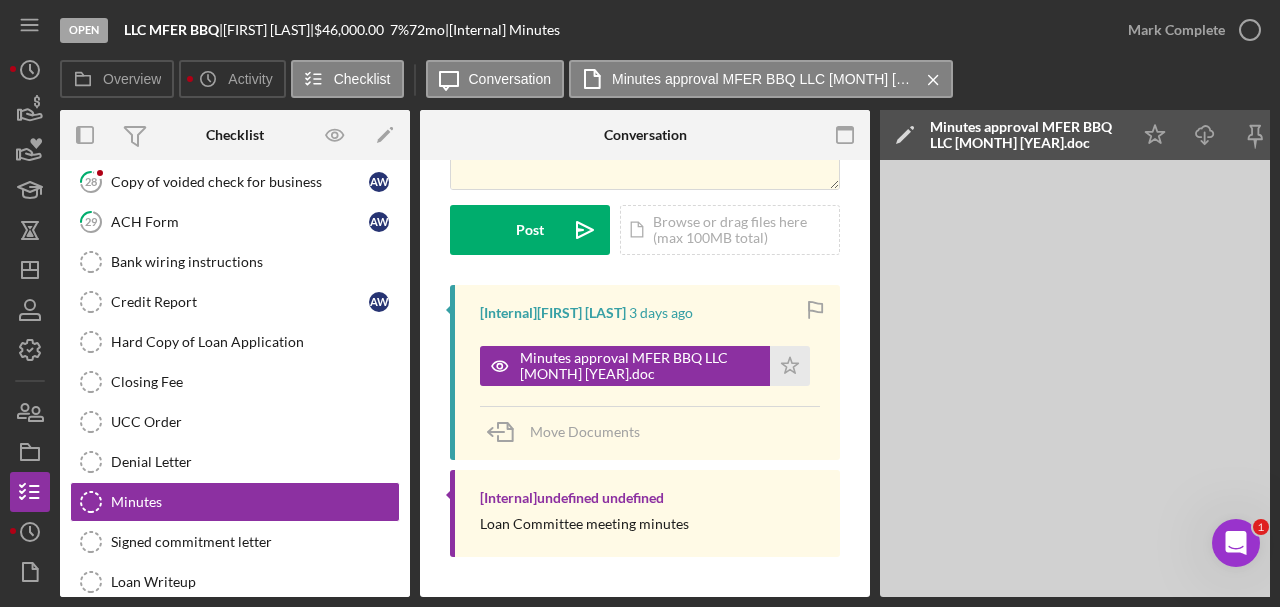 click on "Minutes approval  MFER BBQ LLC Aug 2025.doc" at bounding box center [1025, 135] 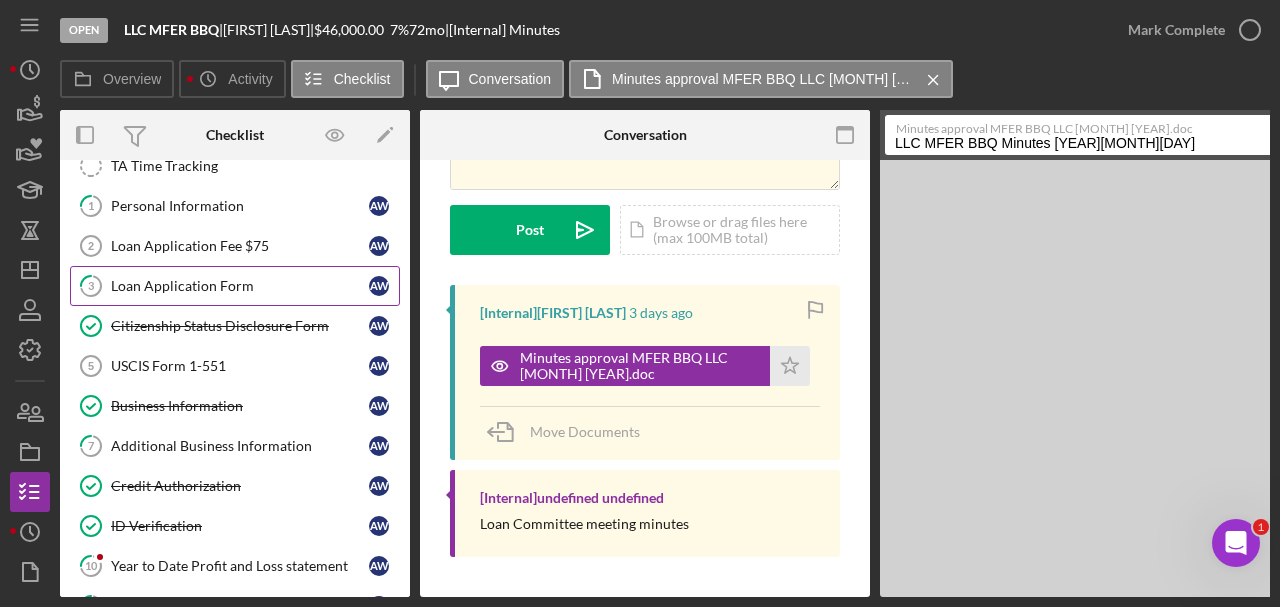 scroll, scrollTop: 0, scrollLeft: 0, axis: both 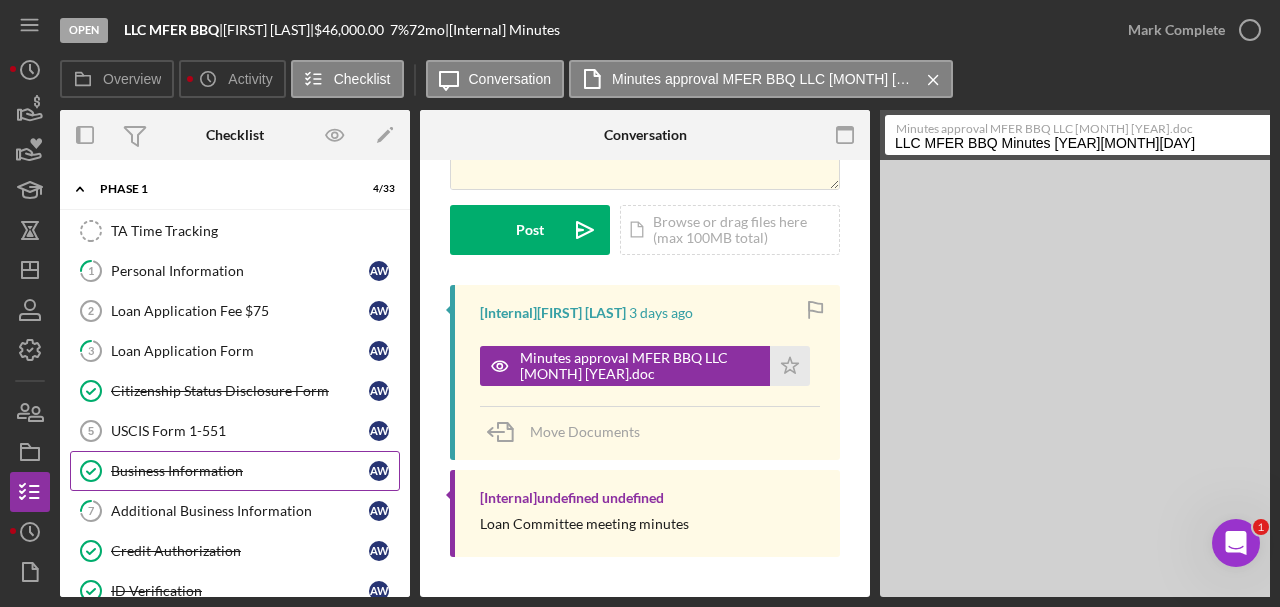 click on "Business Information" at bounding box center [240, 471] 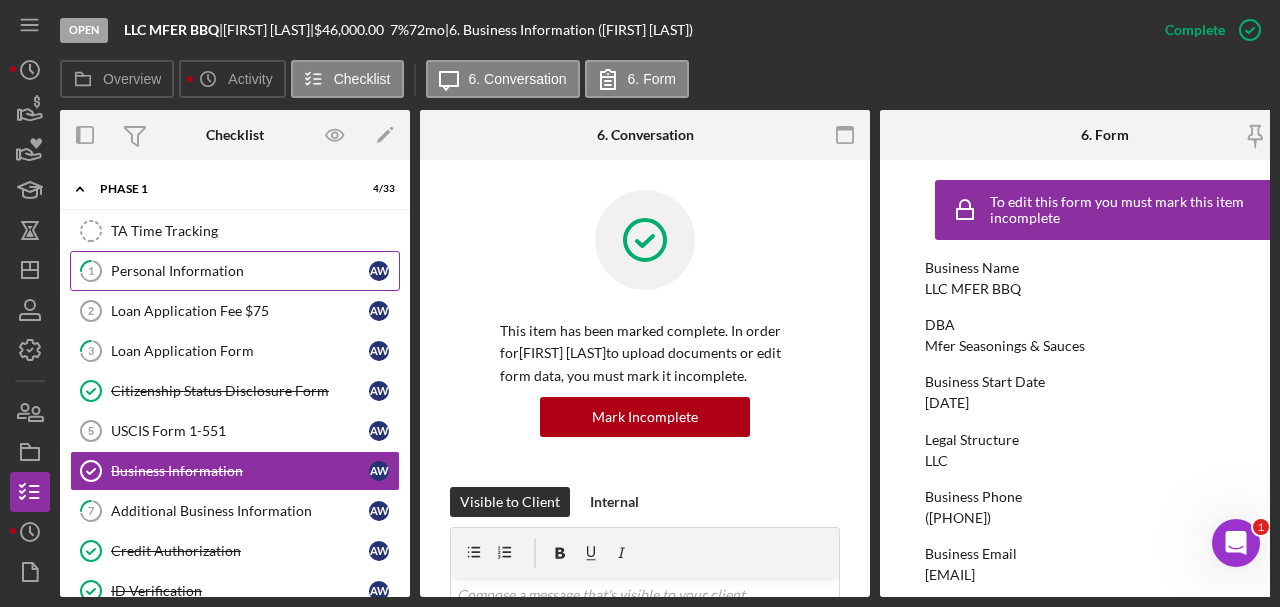 click on "Personal Information" at bounding box center [240, 271] 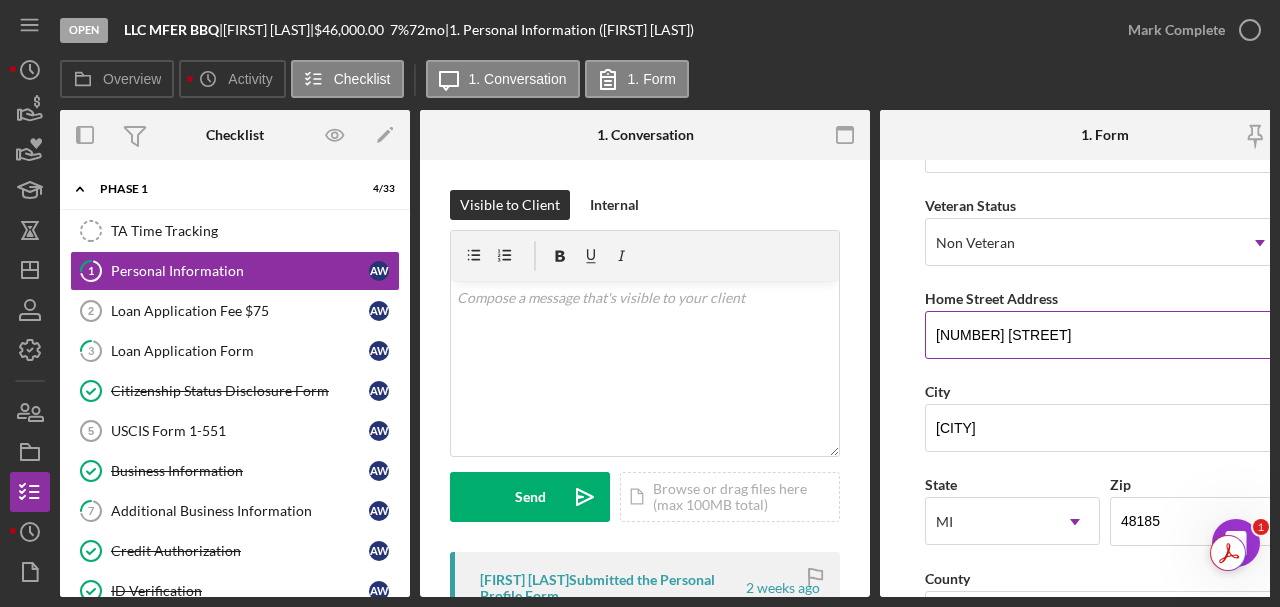 scroll, scrollTop: 333, scrollLeft: 0, axis: vertical 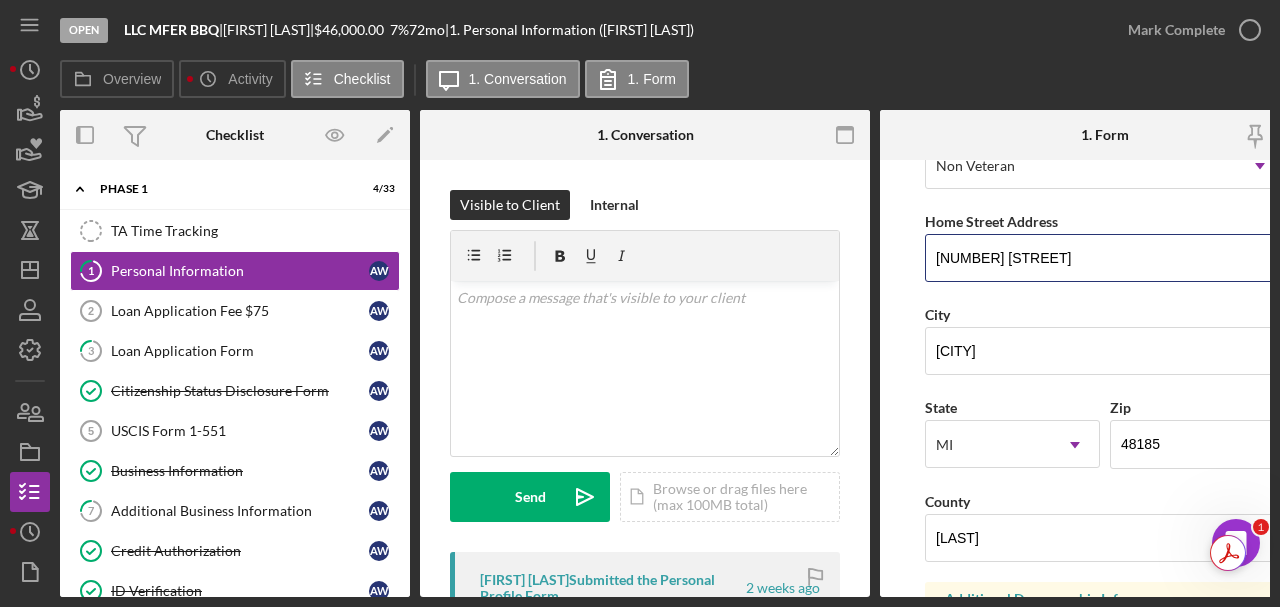 drag, startPoint x: 1039, startPoint y: 256, endPoint x: 839, endPoint y: 239, distance: 200.7212 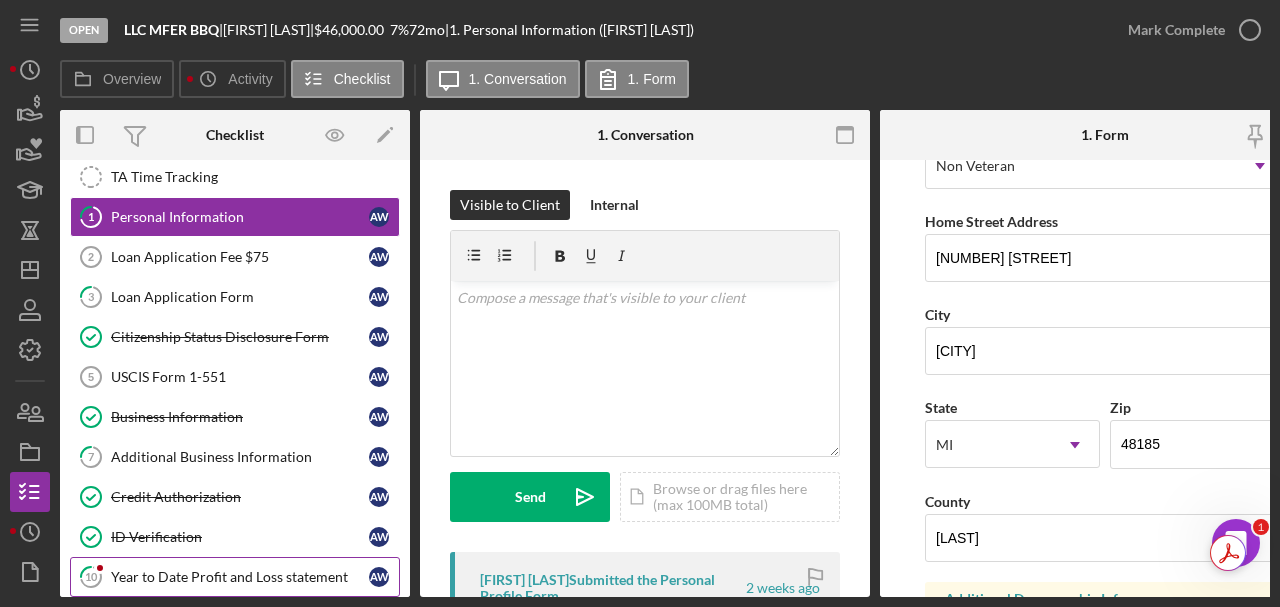 scroll, scrollTop: 133, scrollLeft: 0, axis: vertical 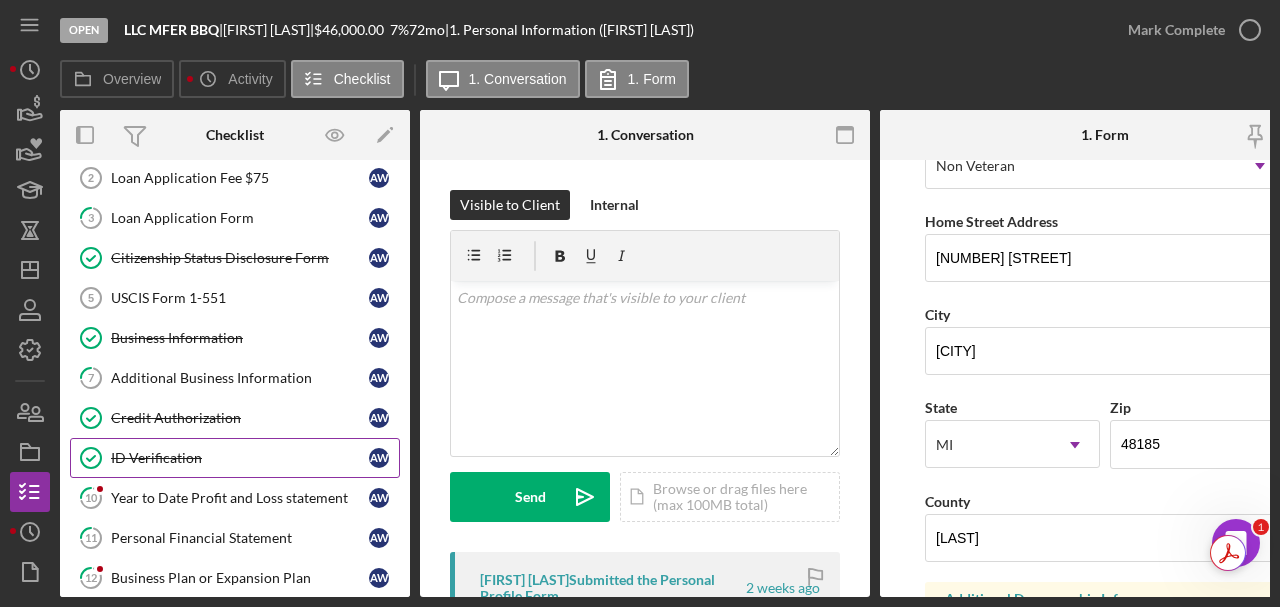 click on "ID Verification" at bounding box center (240, 458) 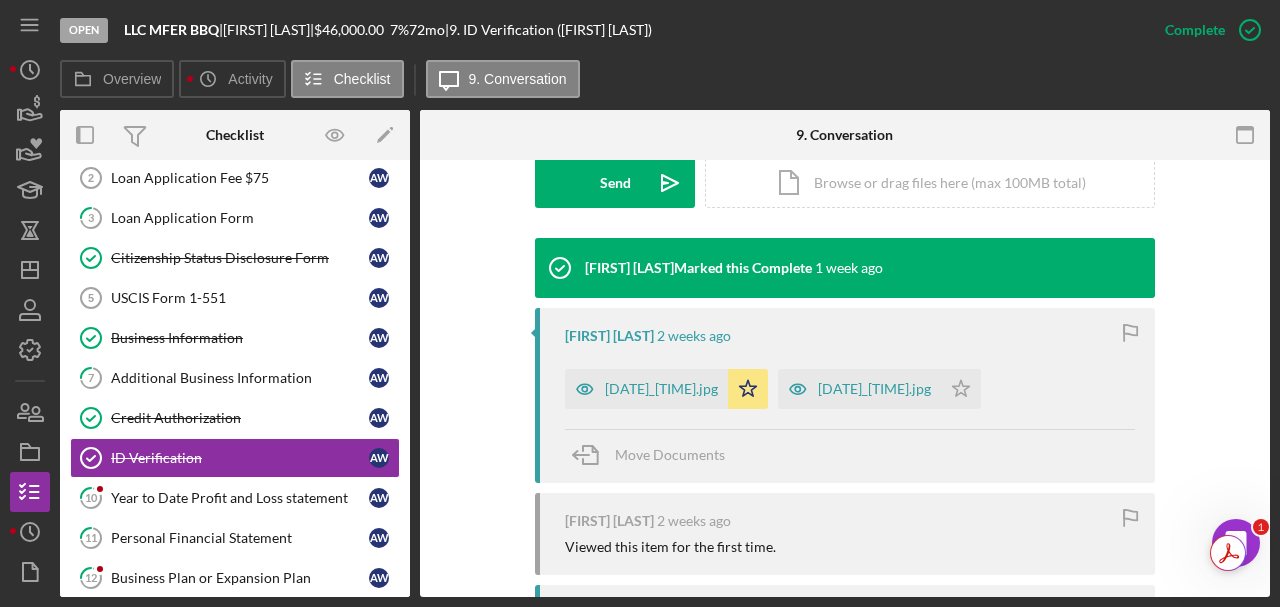 scroll, scrollTop: 600, scrollLeft: 0, axis: vertical 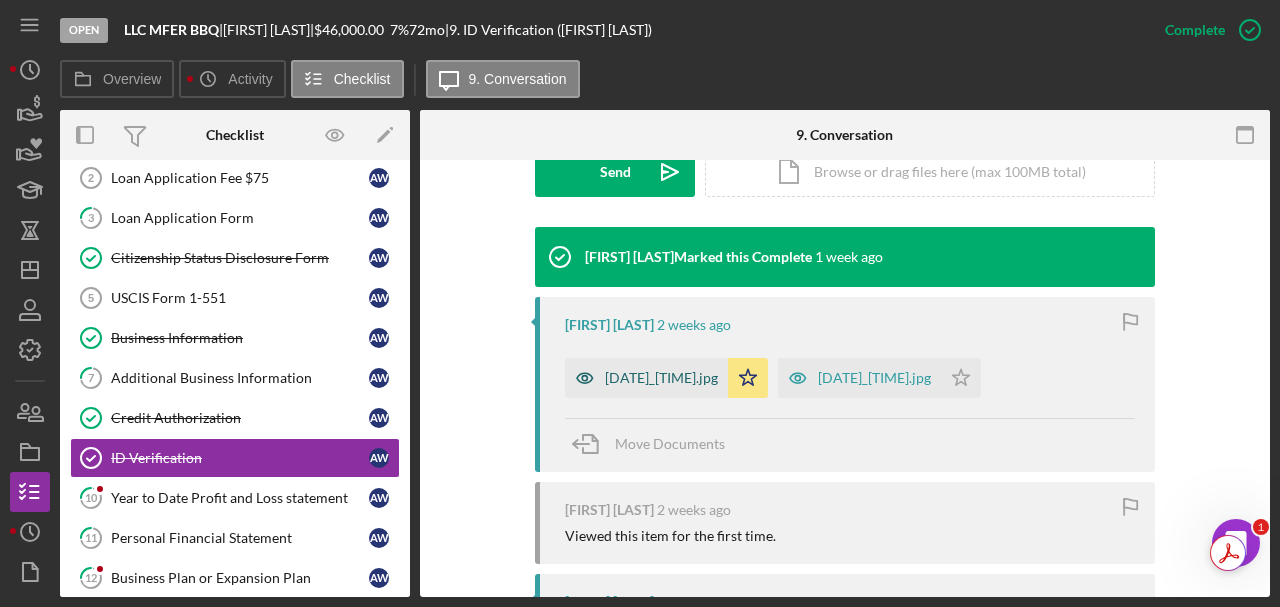click on "20240909_153233.jpg" at bounding box center [661, 378] 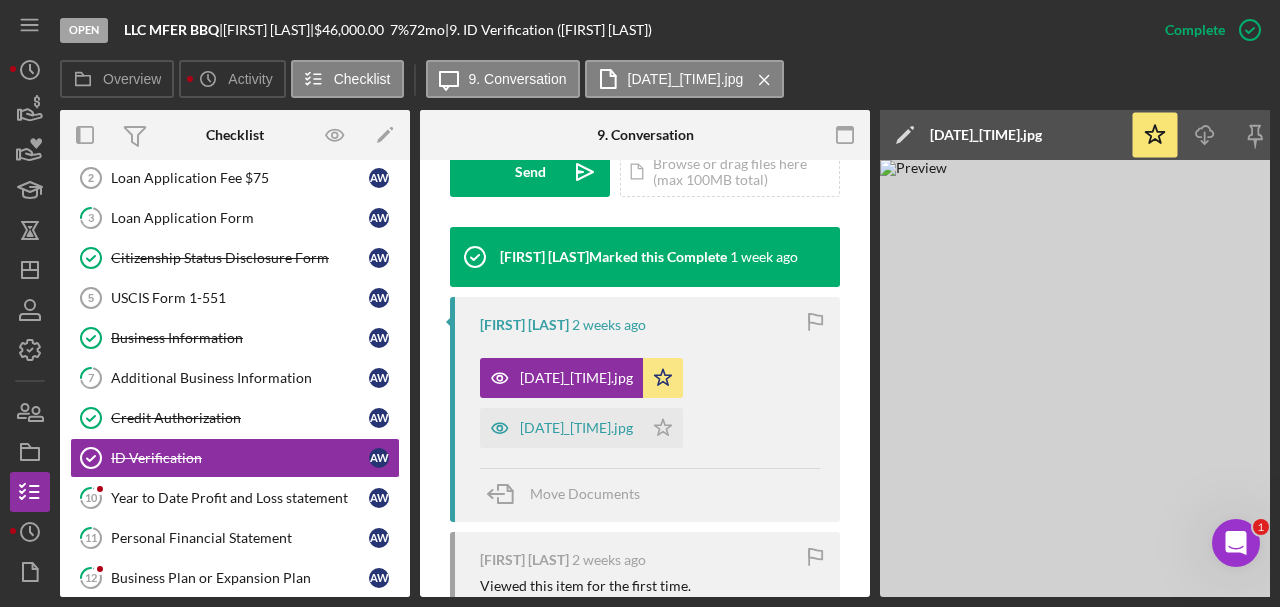 scroll, scrollTop: 133, scrollLeft: 0, axis: vertical 